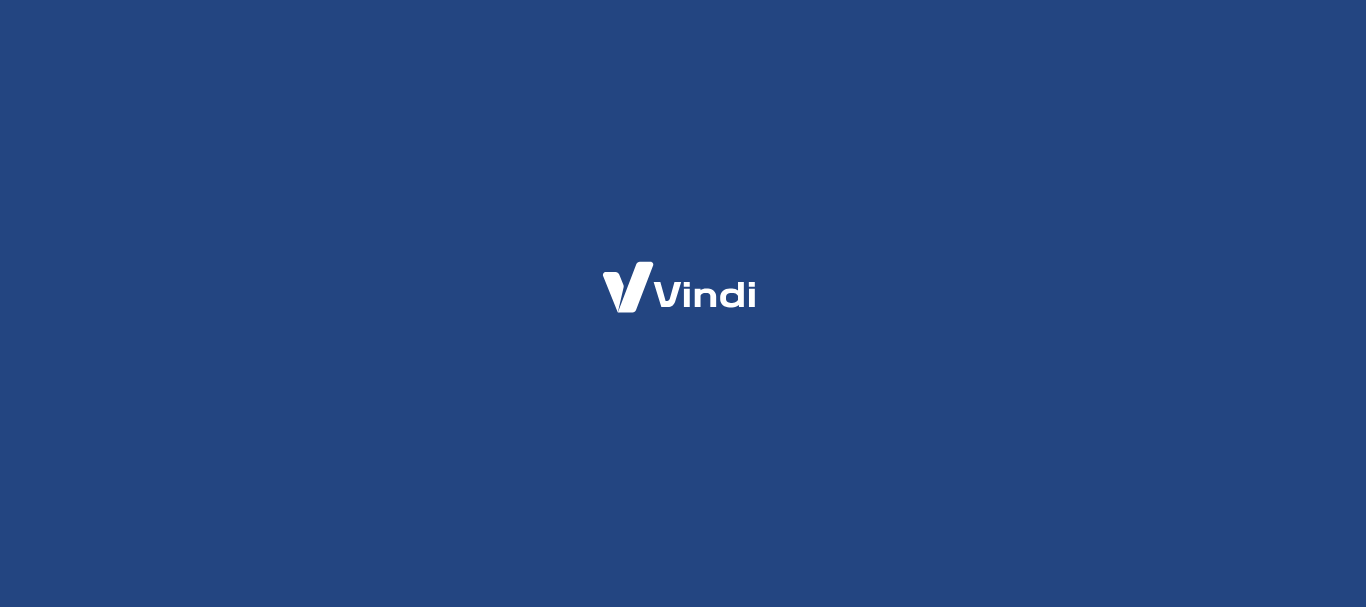 scroll, scrollTop: 0, scrollLeft: 0, axis: both 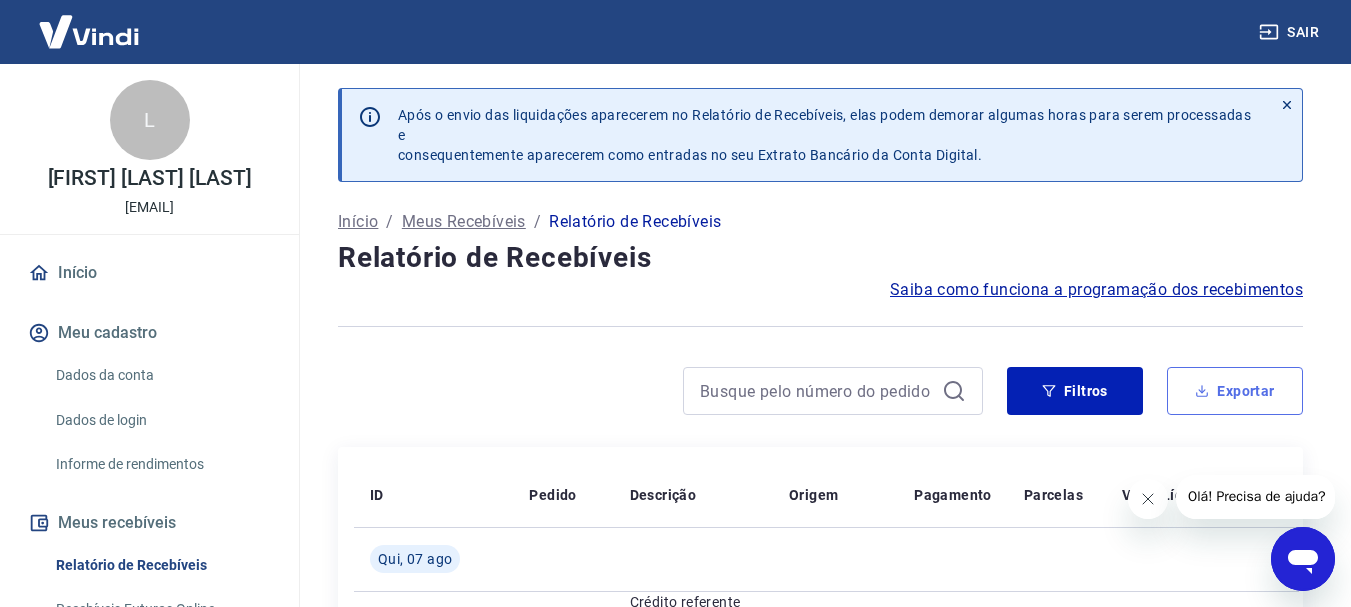 click on "Exportar" at bounding box center (1235, 391) 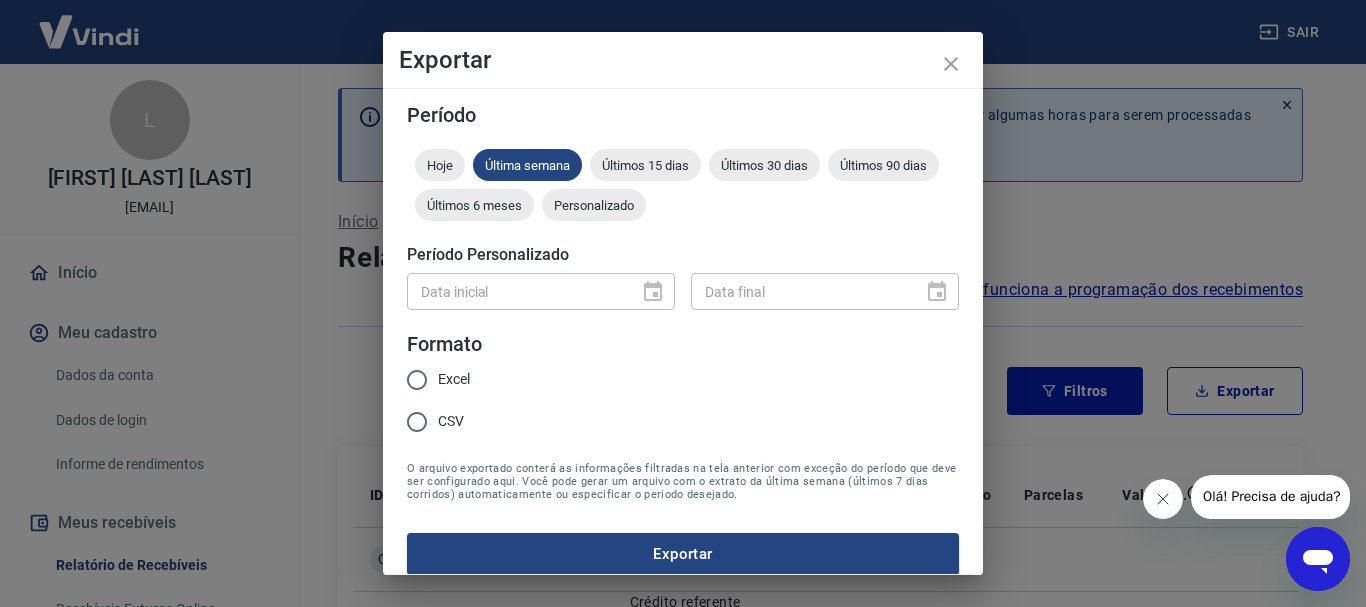 click on "Excel" at bounding box center [417, 380] 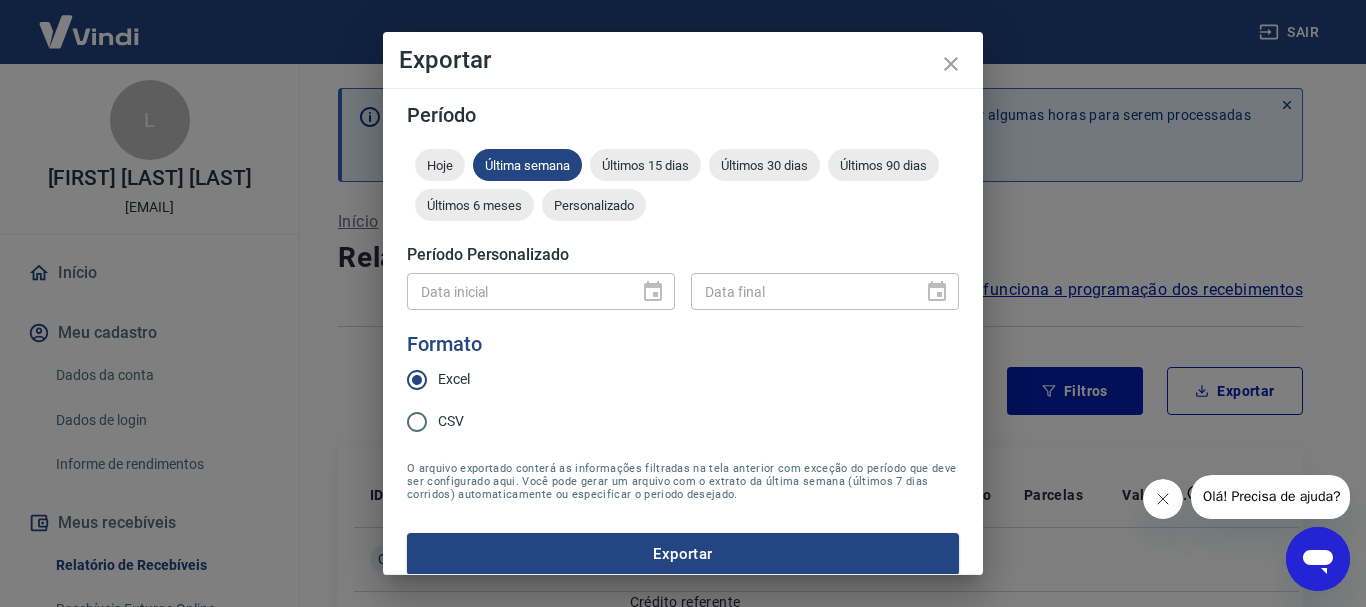 click on "Exportar" at bounding box center [683, 554] 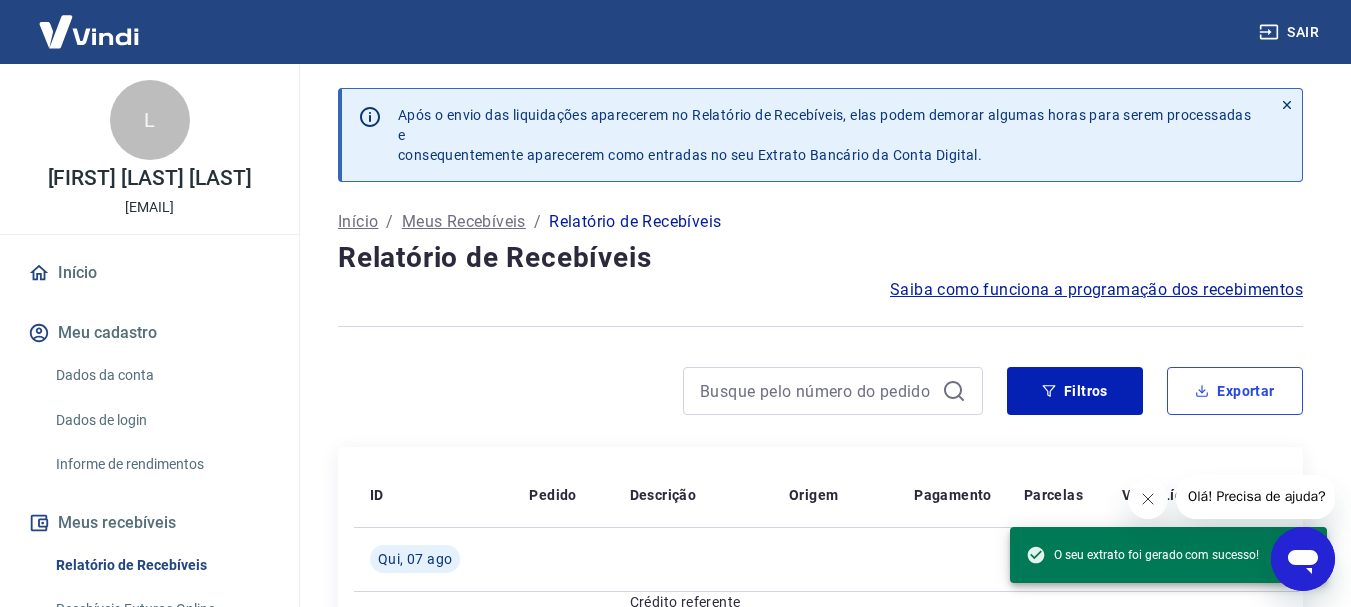 type 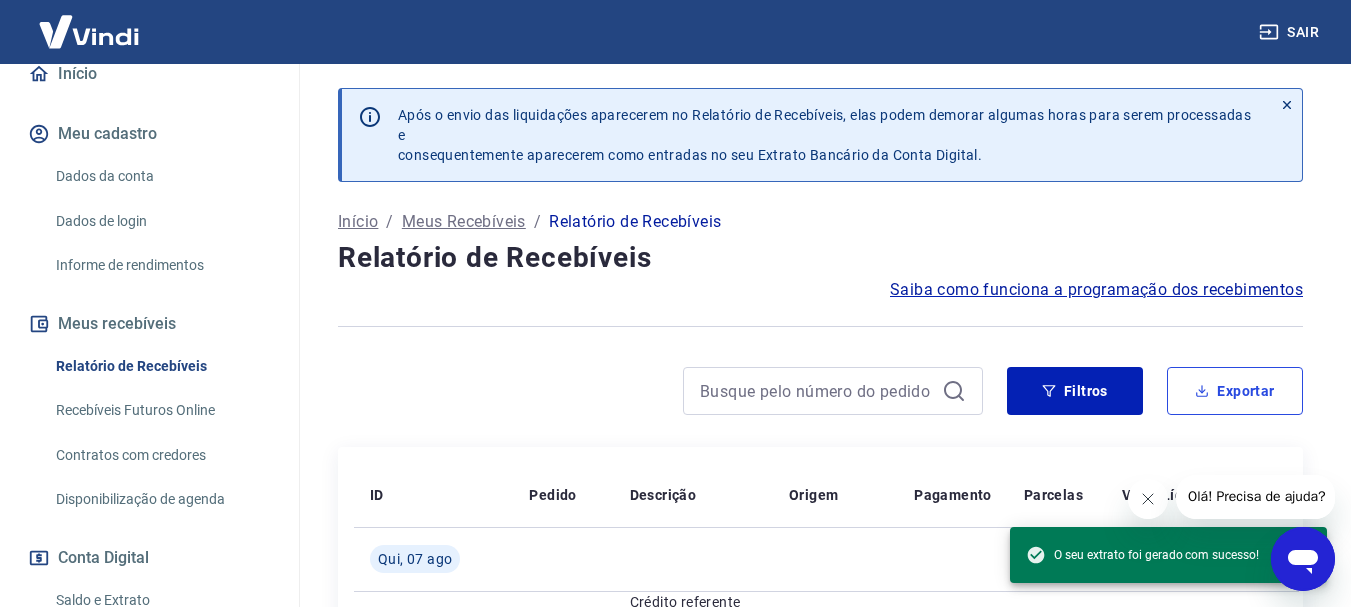 scroll, scrollTop: 300, scrollLeft: 0, axis: vertical 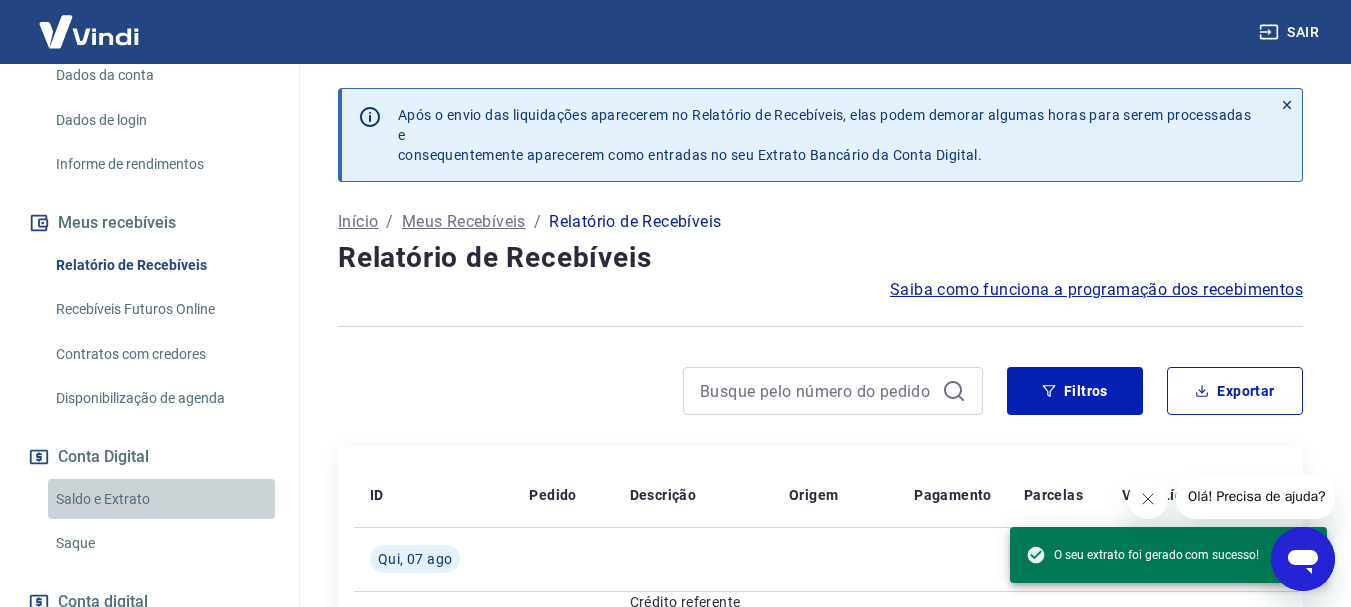 click on "Saldo e Extrato" at bounding box center [161, 499] 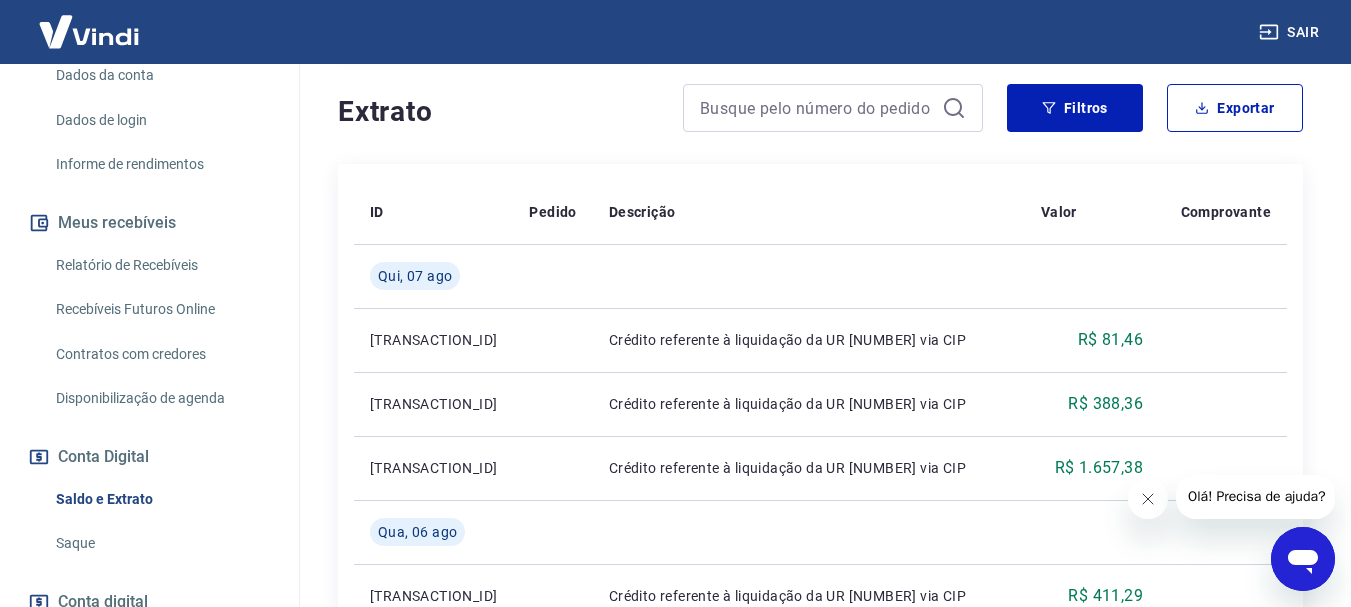 scroll, scrollTop: 380, scrollLeft: 0, axis: vertical 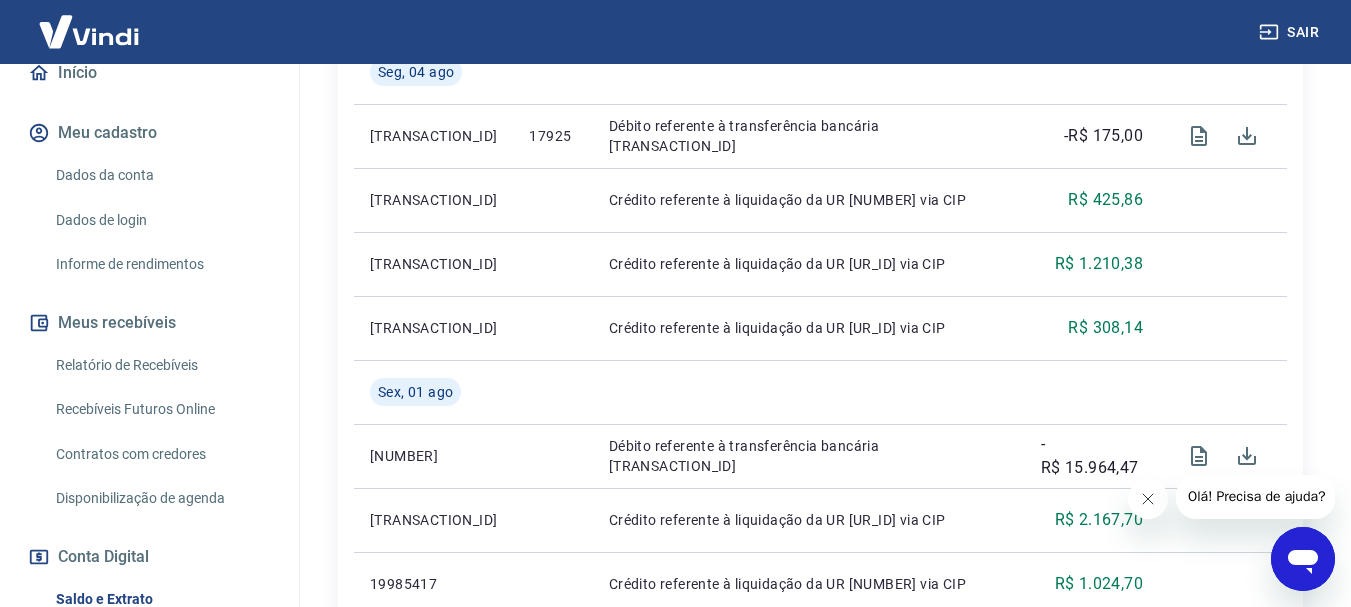 click on "Relatório de Recebíveis" at bounding box center [161, 365] 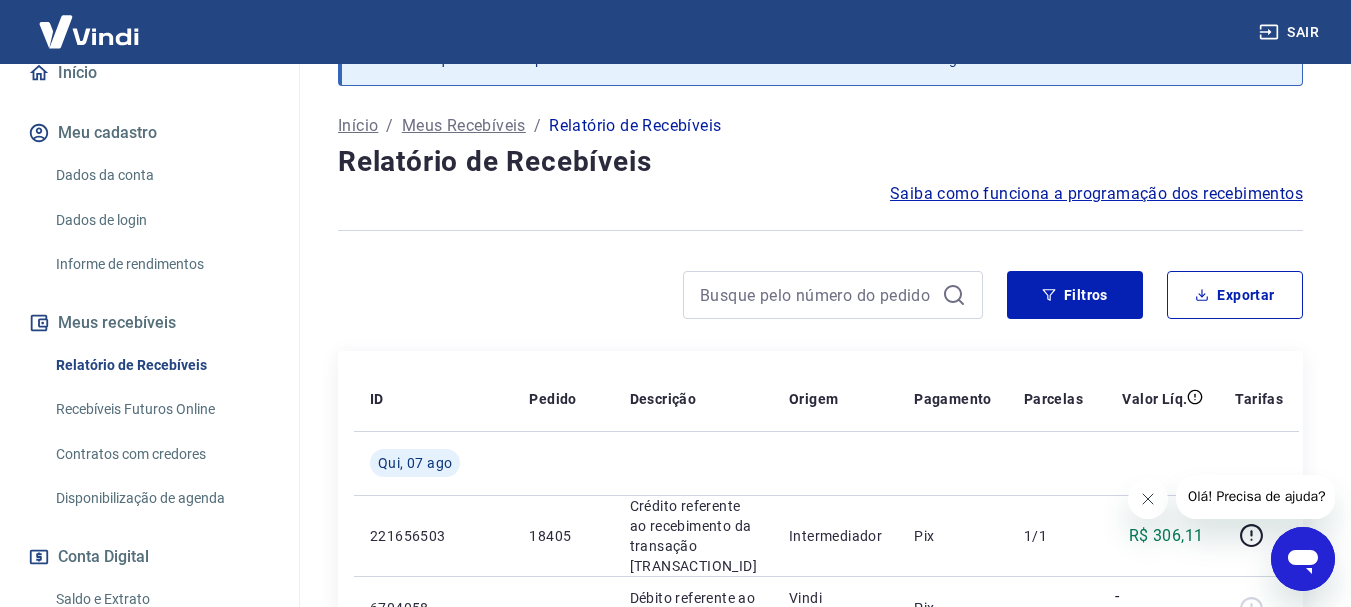 scroll, scrollTop: 1607, scrollLeft: 0, axis: vertical 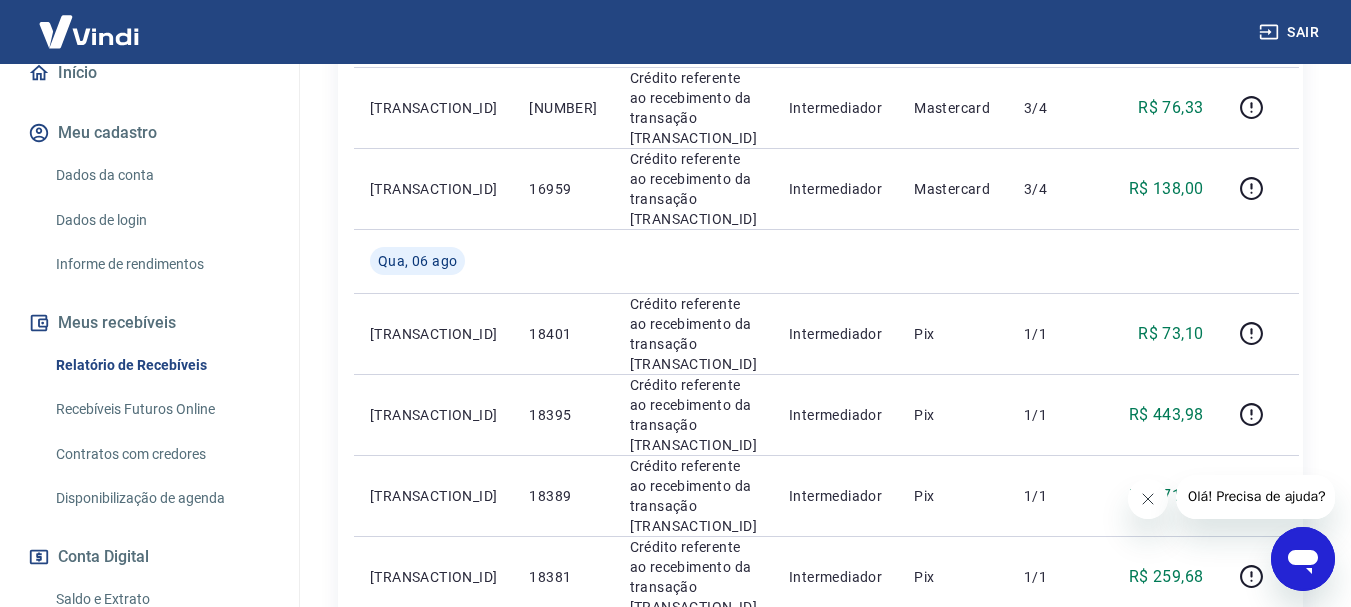 click 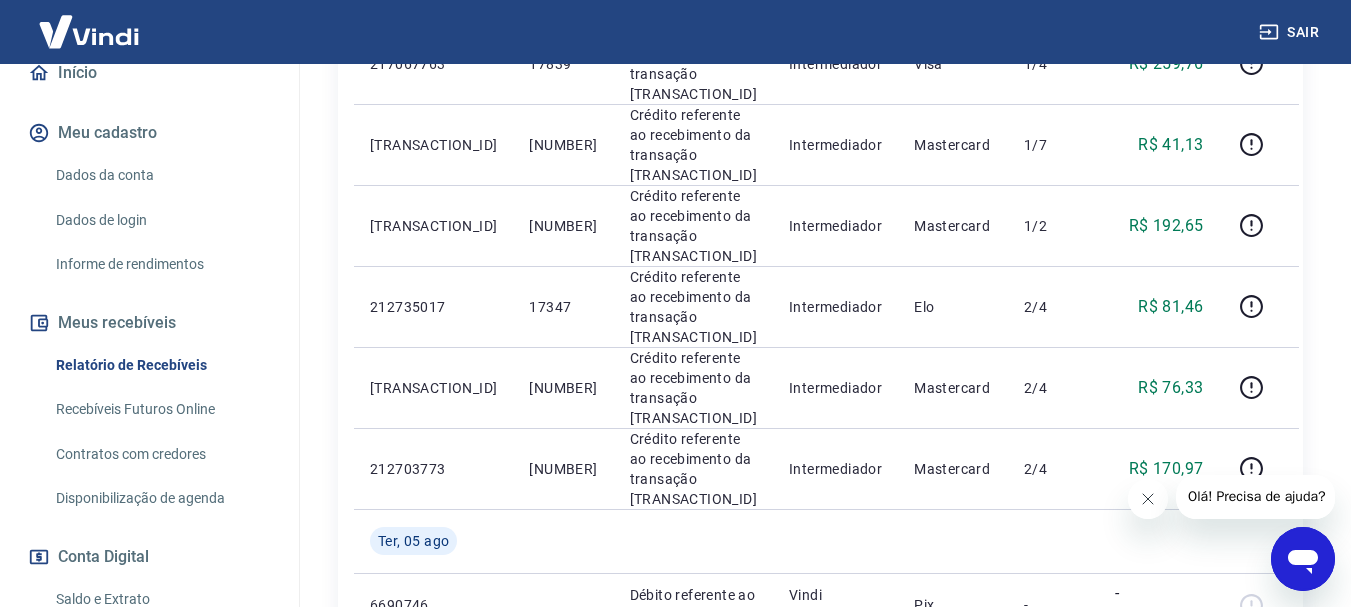 scroll, scrollTop: 1657, scrollLeft: 0, axis: vertical 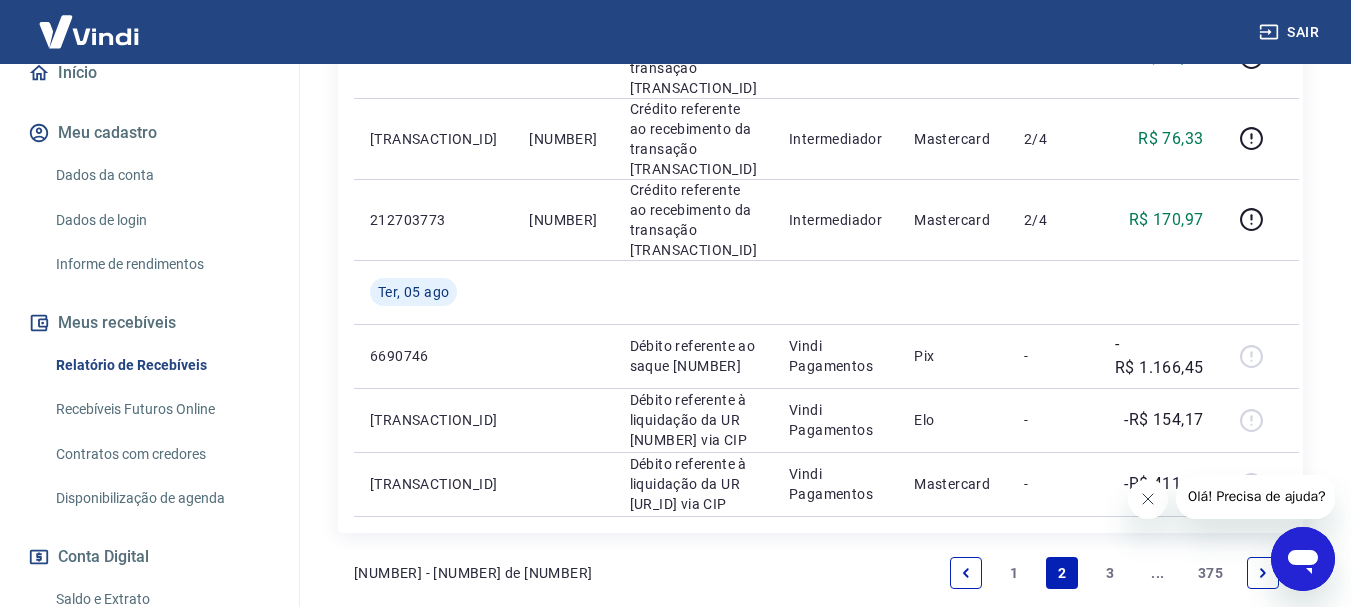 click at bounding box center [1263, 573] 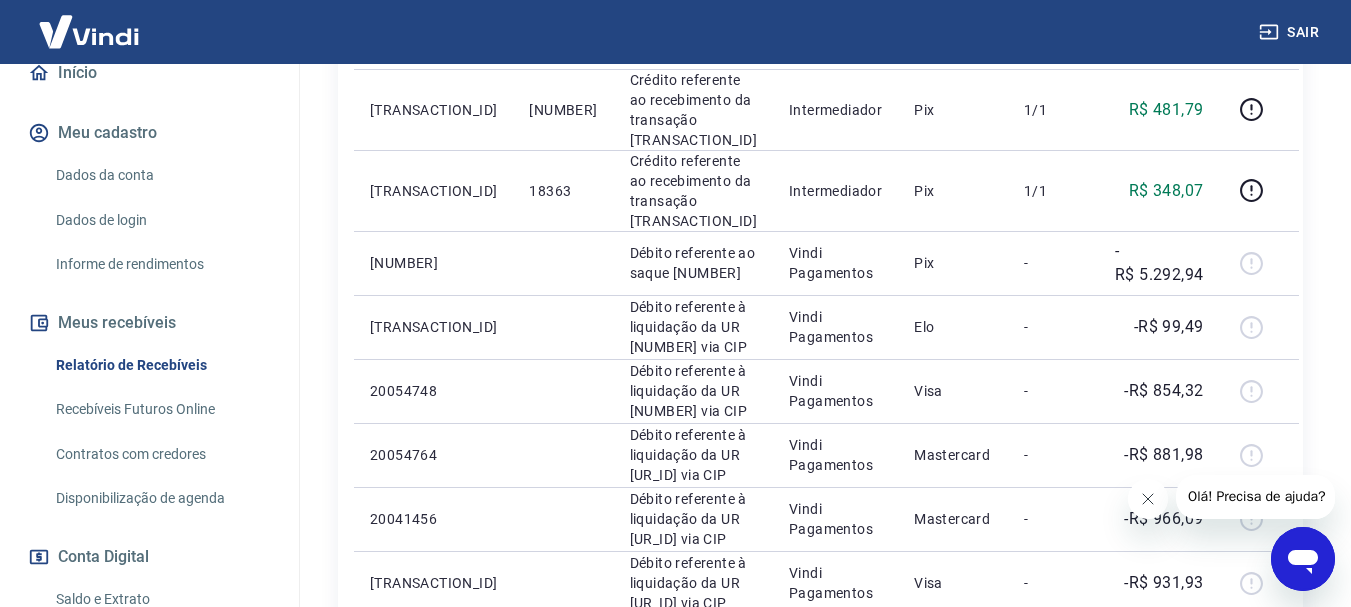 scroll, scrollTop: 1557, scrollLeft: 0, axis: vertical 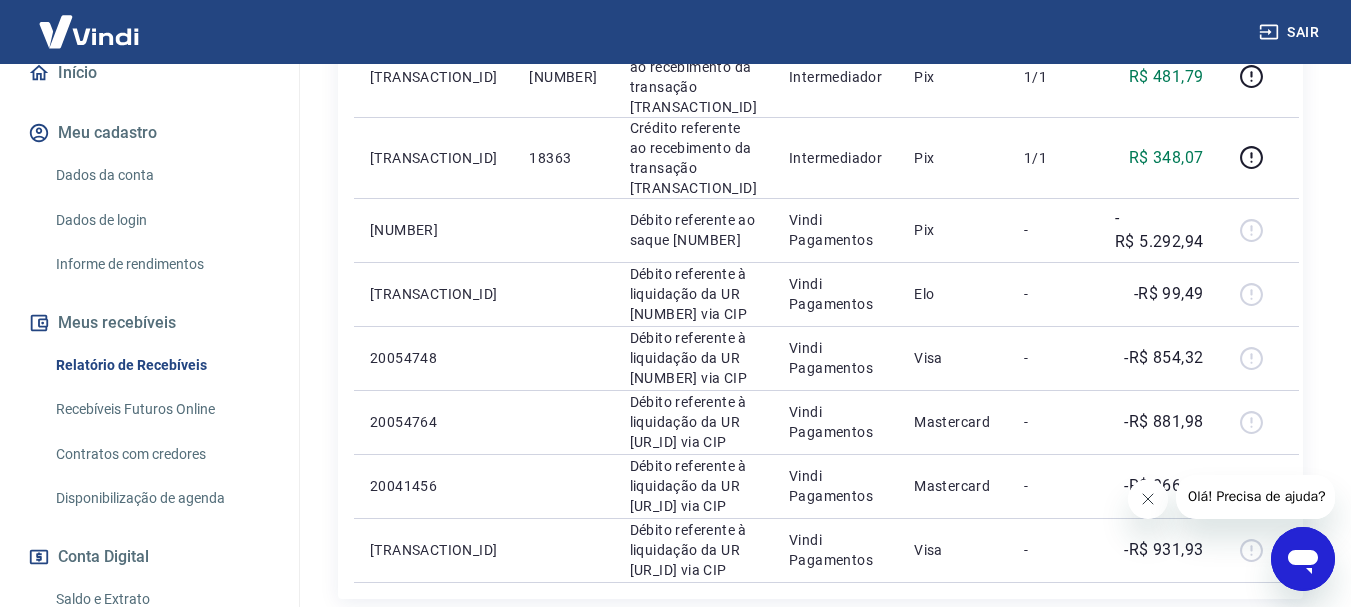 click 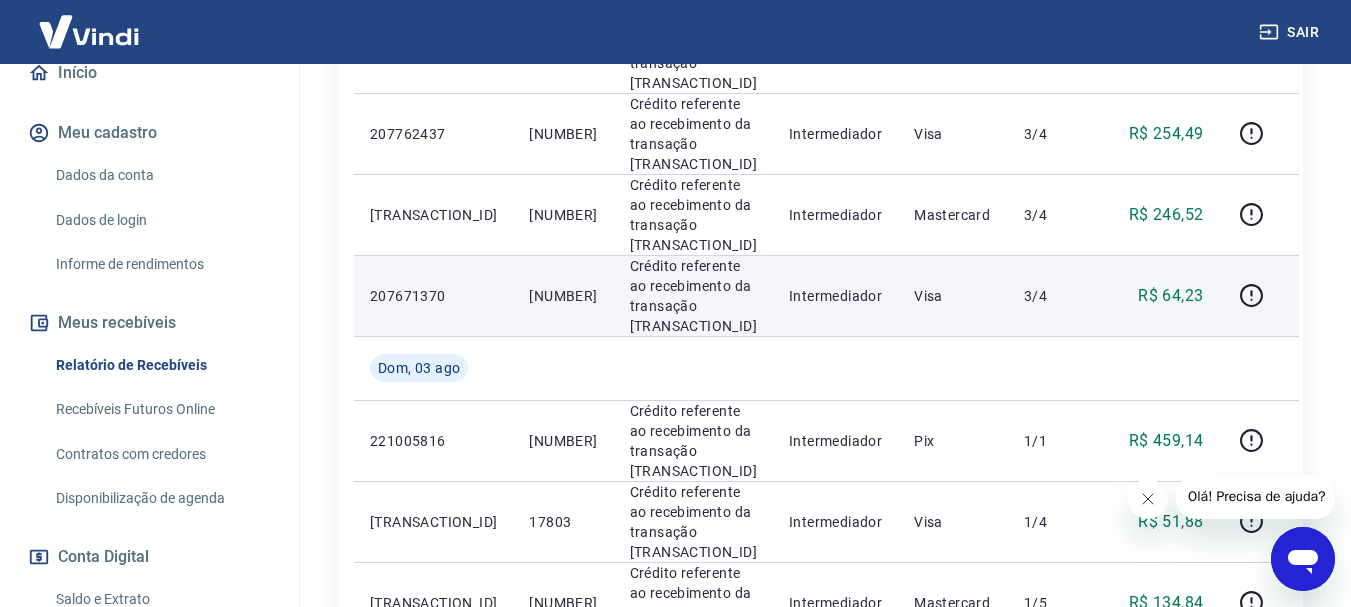 scroll, scrollTop: 1600, scrollLeft: 0, axis: vertical 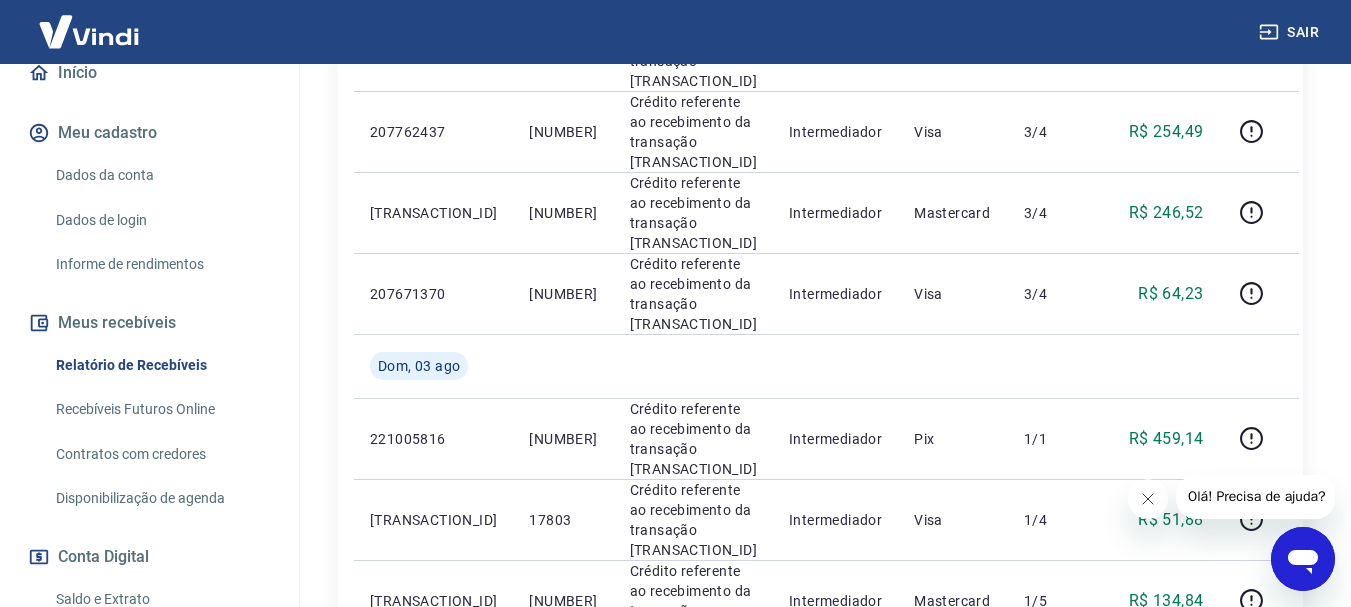 click at bounding box center [1263, 698] 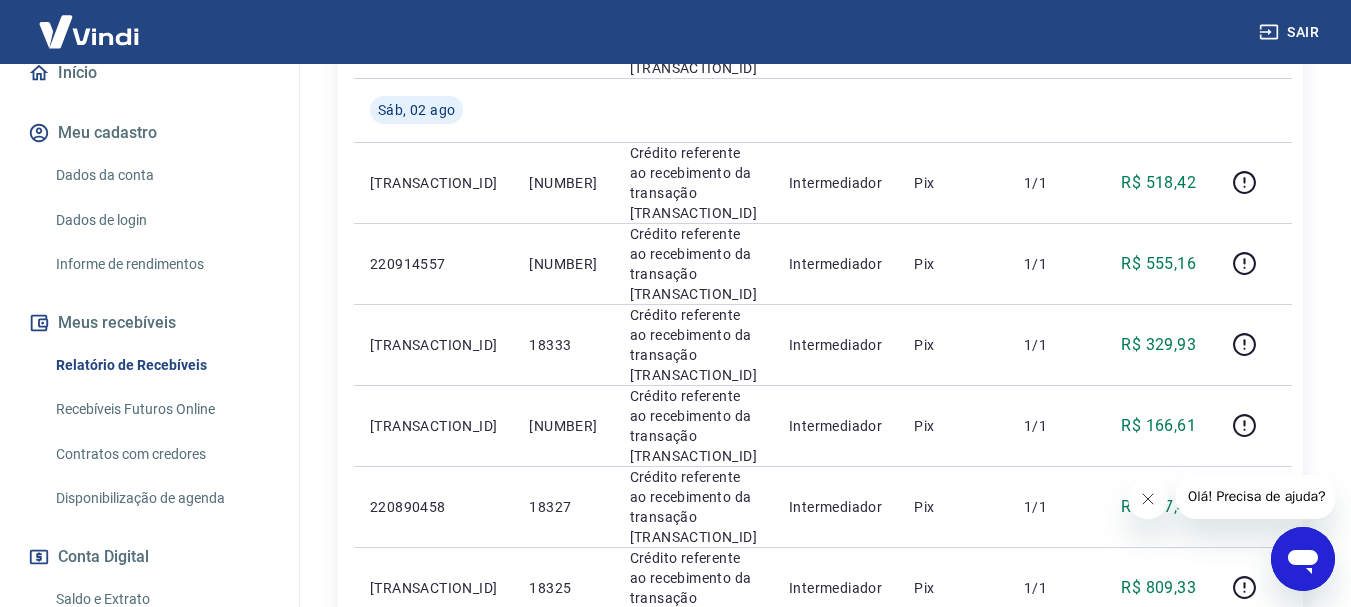 scroll, scrollTop: 1657, scrollLeft: 0, axis: vertical 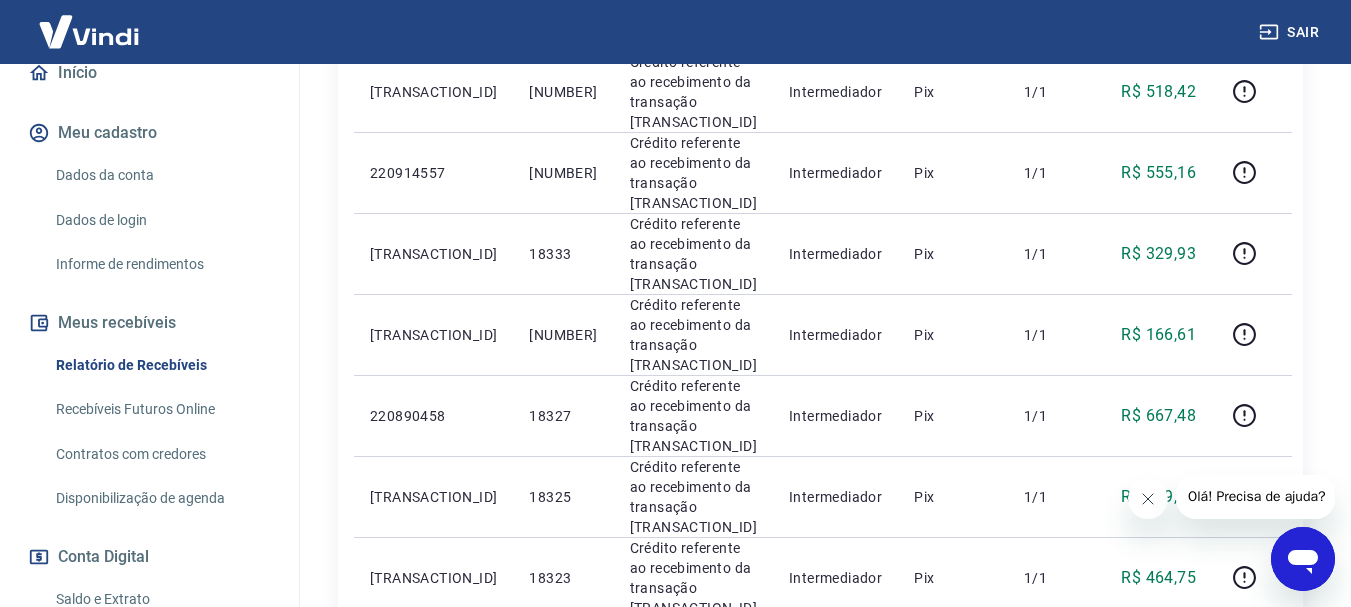 click at bounding box center (1263, 675) 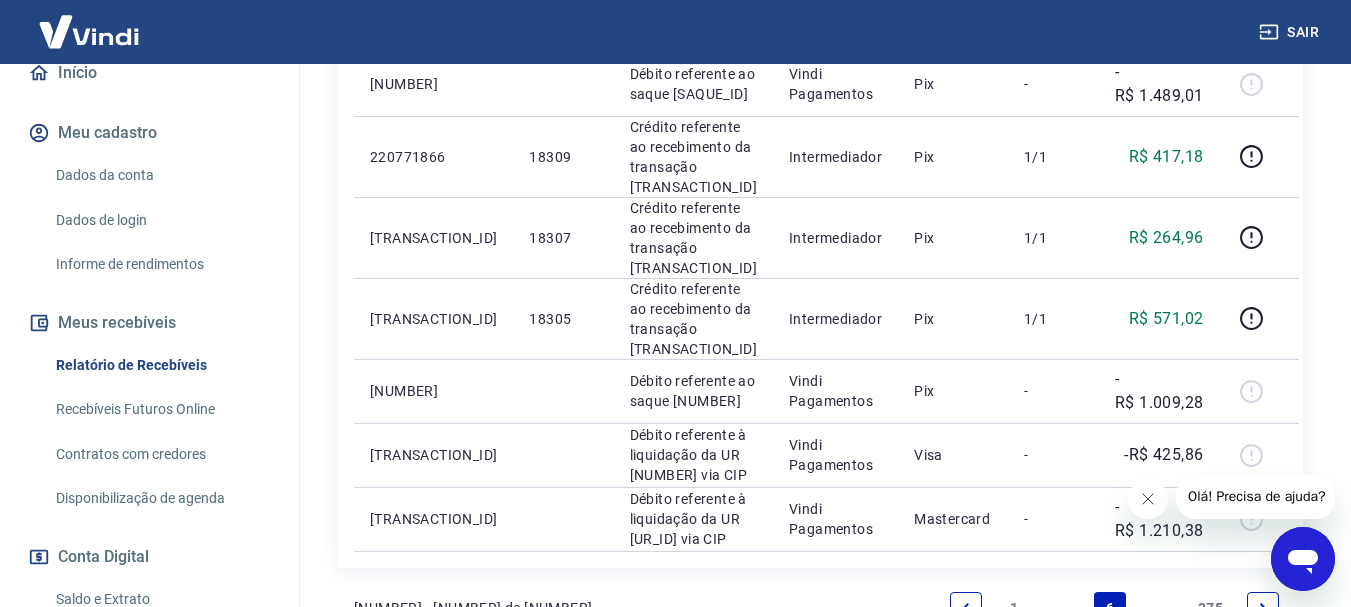 scroll, scrollTop: 1657, scrollLeft: 0, axis: vertical 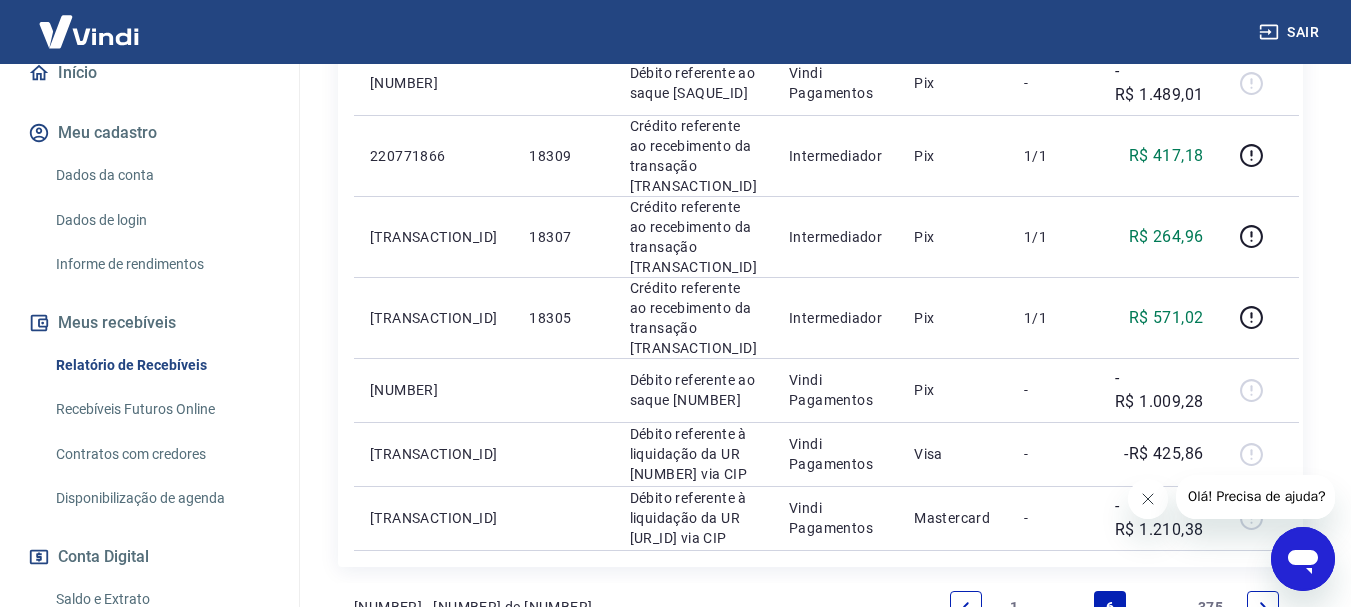 click 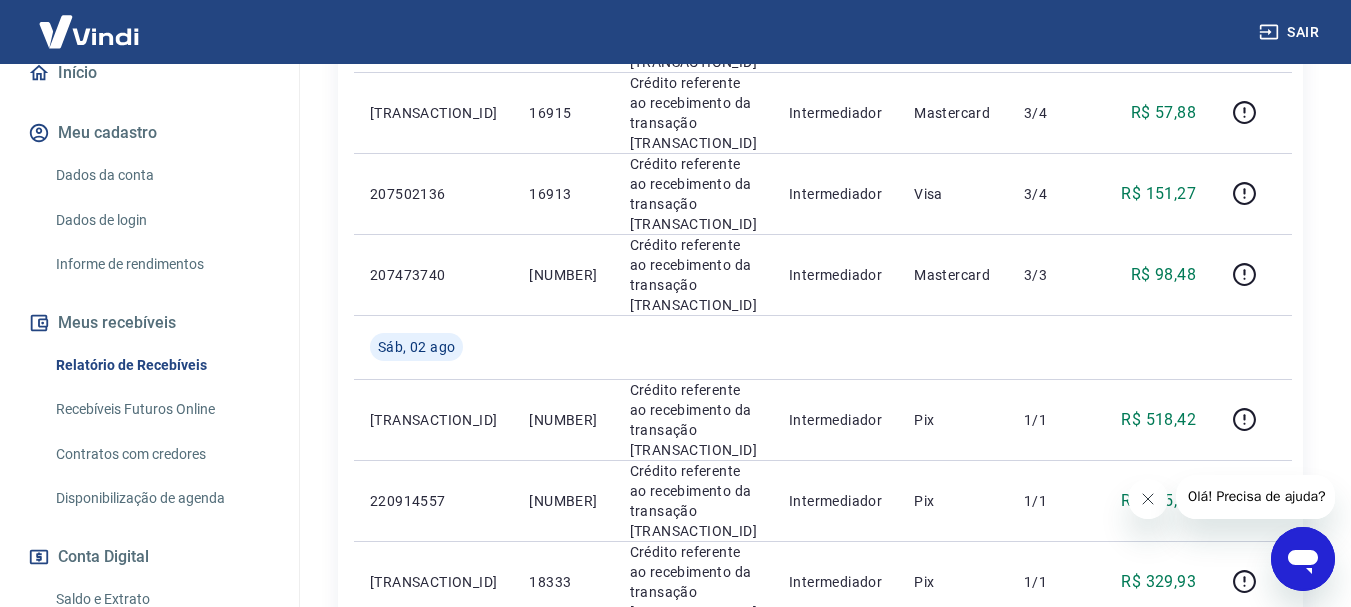 scroll, scrollTop: 1657, scrollLeft: 0, axis: vertical 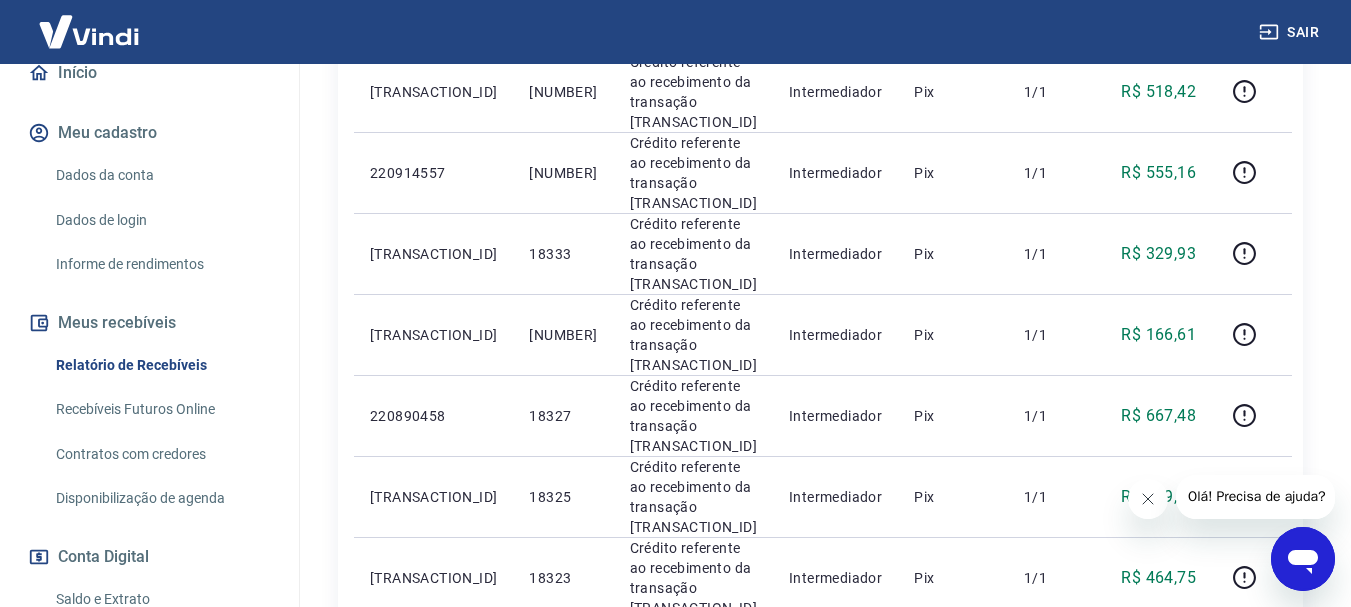 click 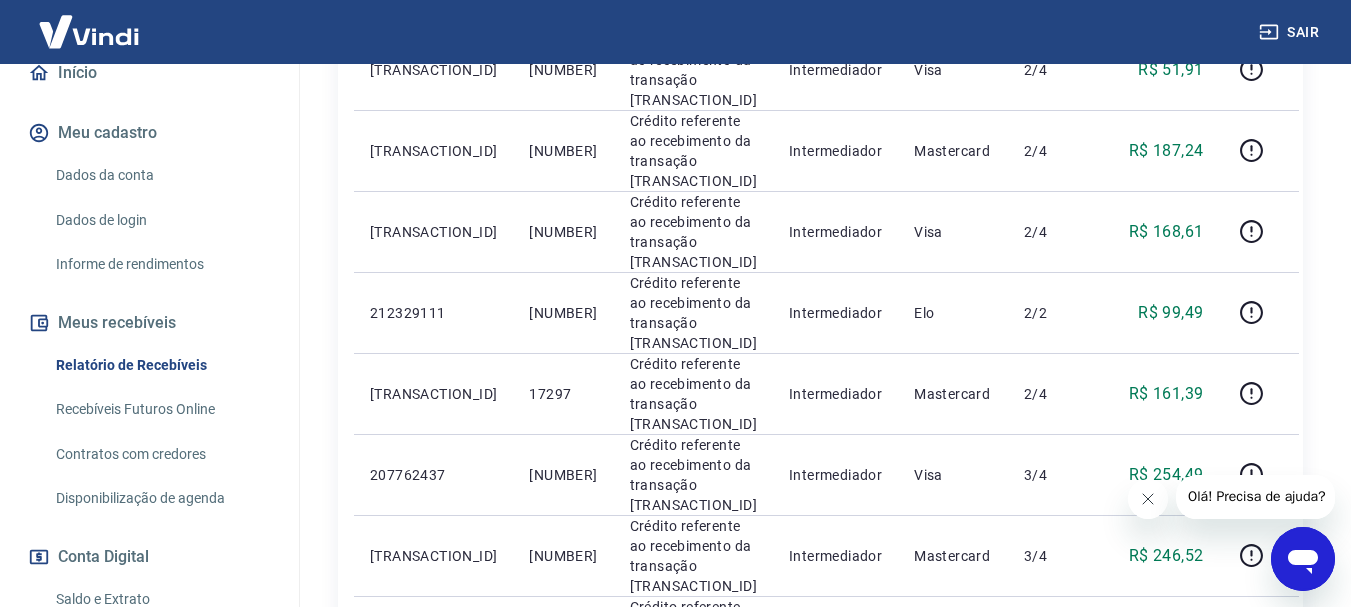 scroll, scrollTop: 1657, scrollLeft: 0, axis: vertical 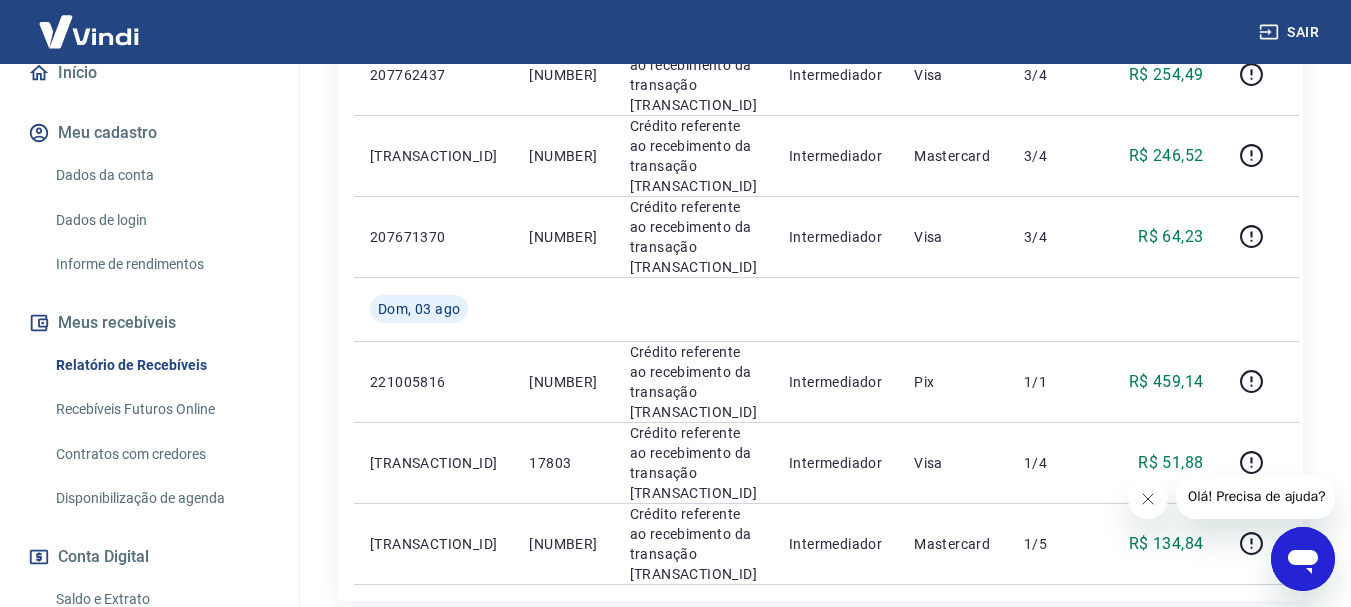 click at bounding box center [966, 641] 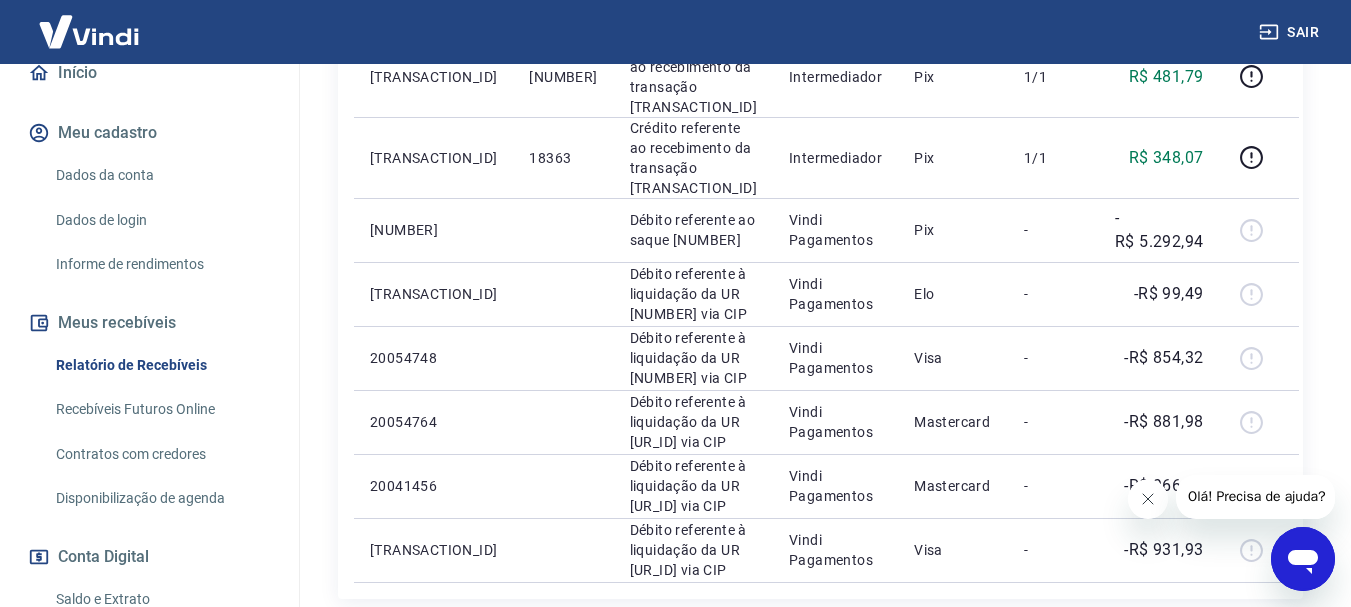scroll, scrollTop: 1657, scrollLeft: 0, axis: vertical 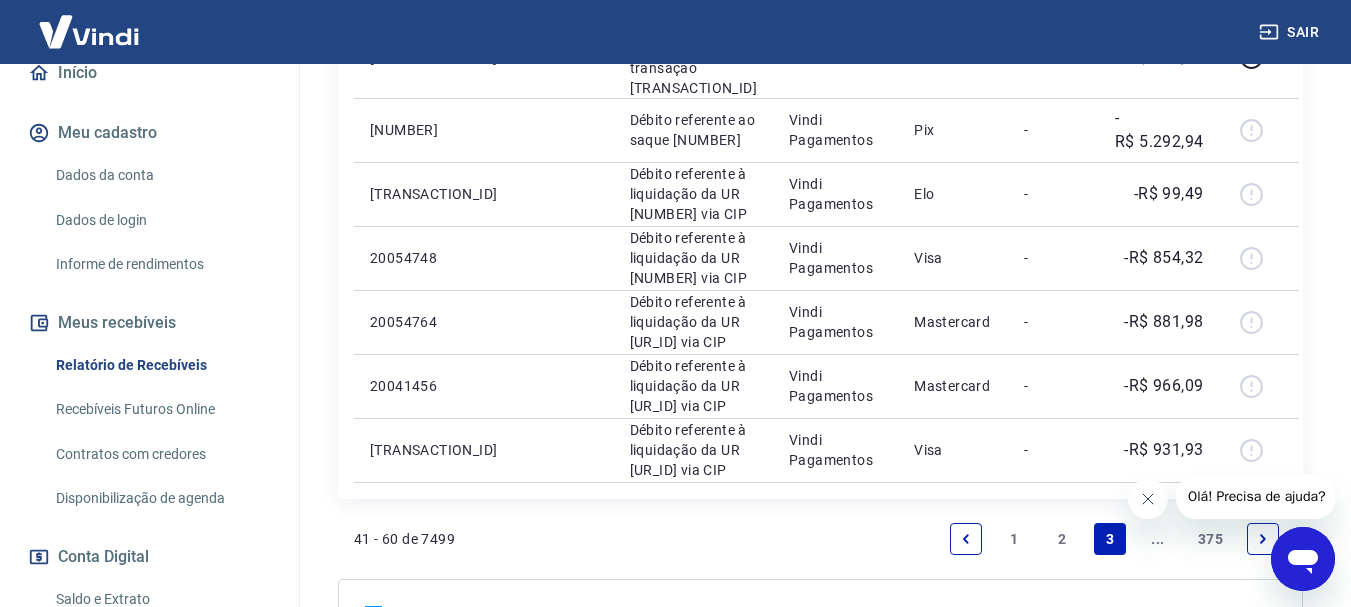 drag, startPoint x: 1256, startPoint y: 331, endPoint x: 1223, endPoint y: 313, distance: 37.589893 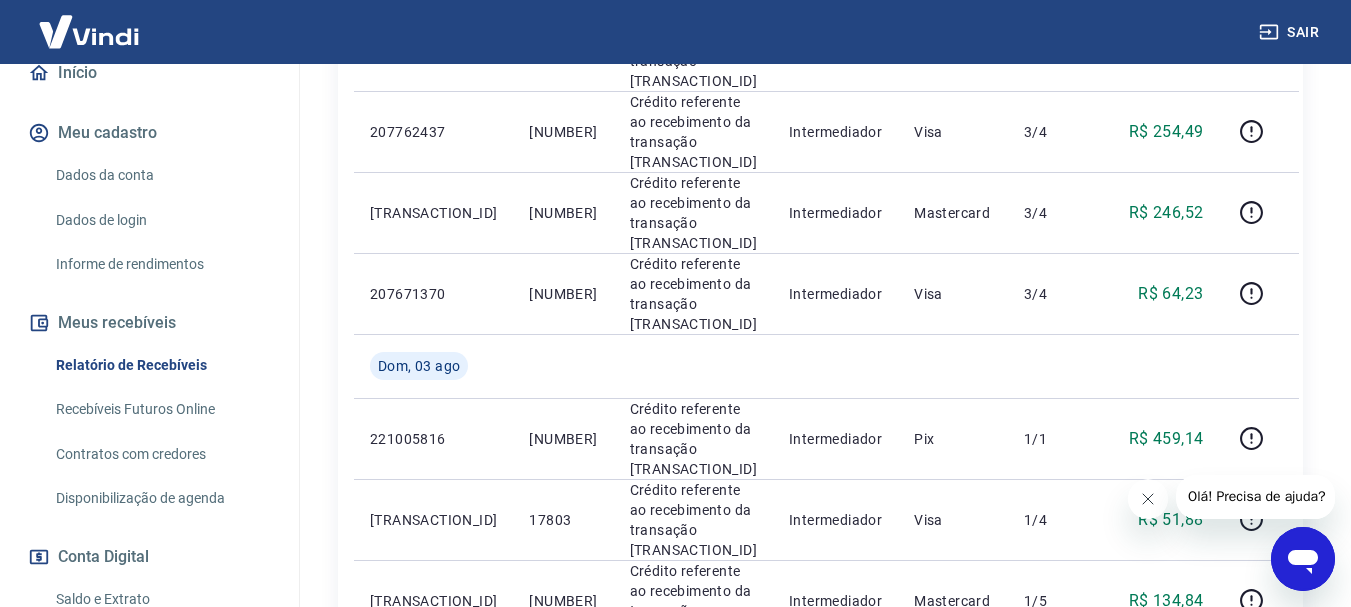 scroll, scrollTop: 1657, scrollLeft: 0, axis: vertical 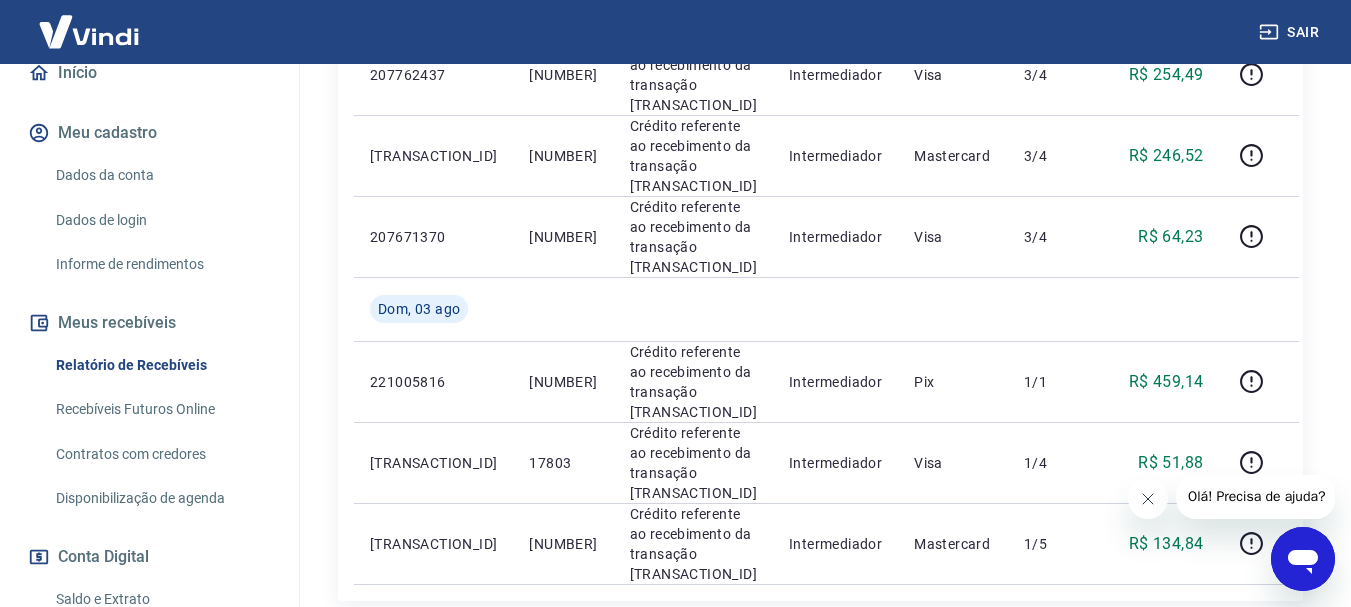 click at bounding box center (1263, 641) 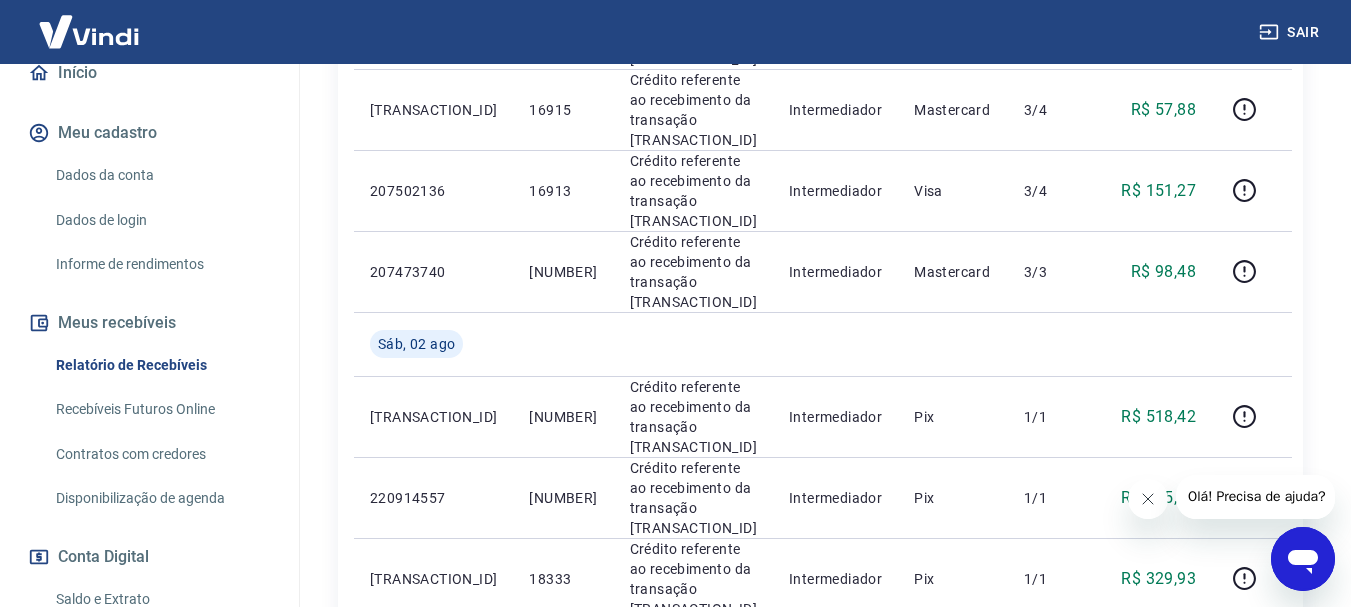 scroll, scrollTop: 1557, scrollLeft: 0, axis: vertical 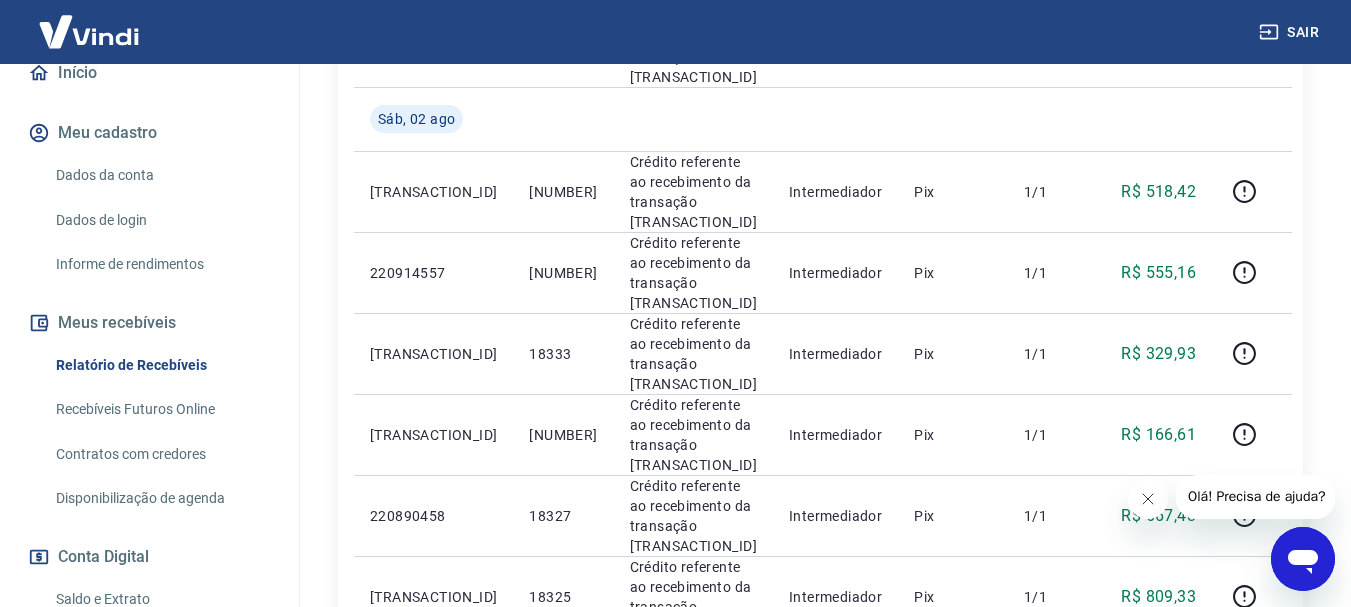 click at bounding box center (1263, 775) 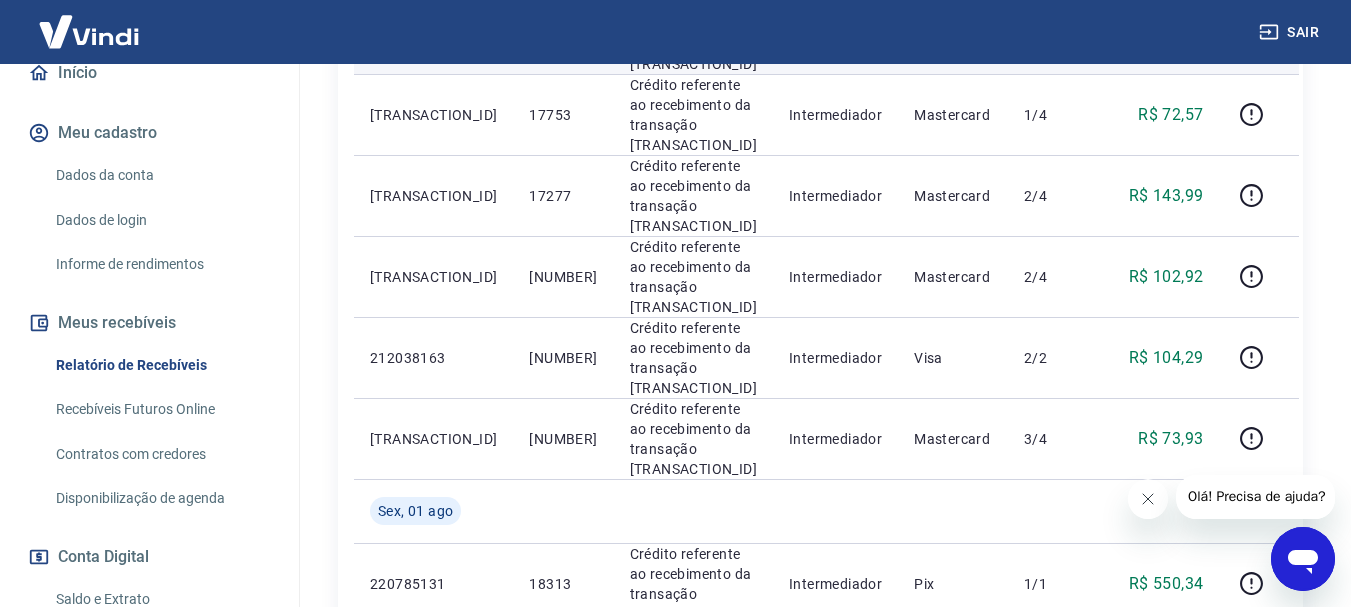 scroll, scrollTop: 1100, scrollLeft: 0, axis: vertical 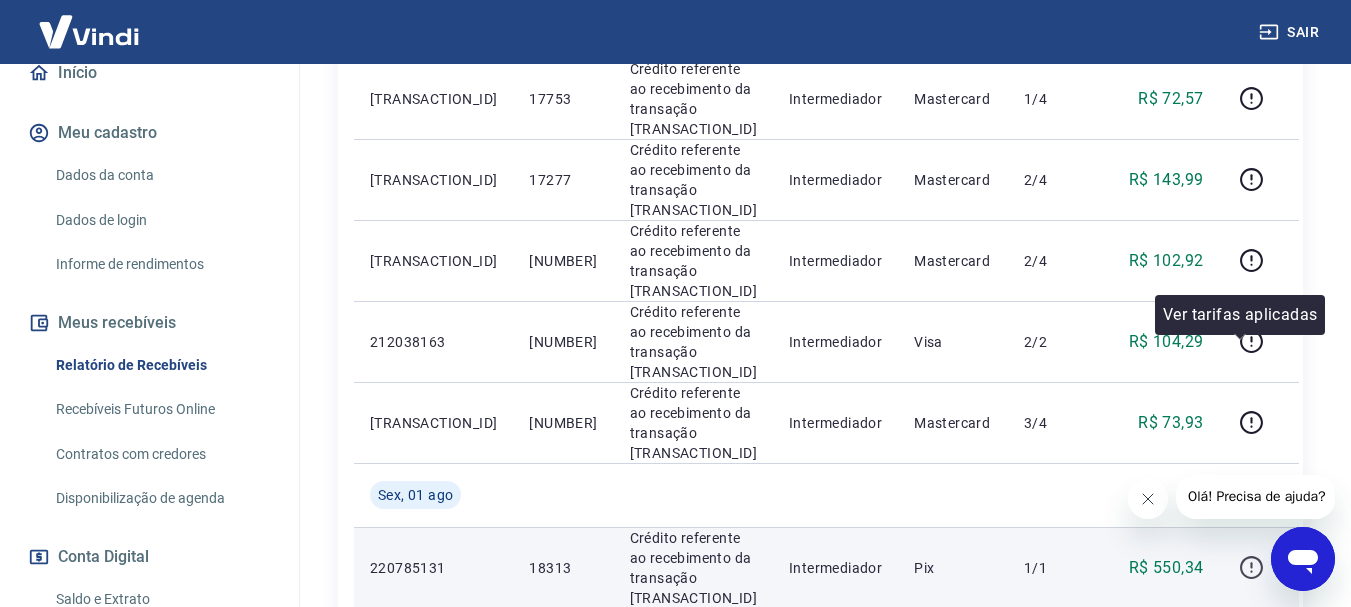 click 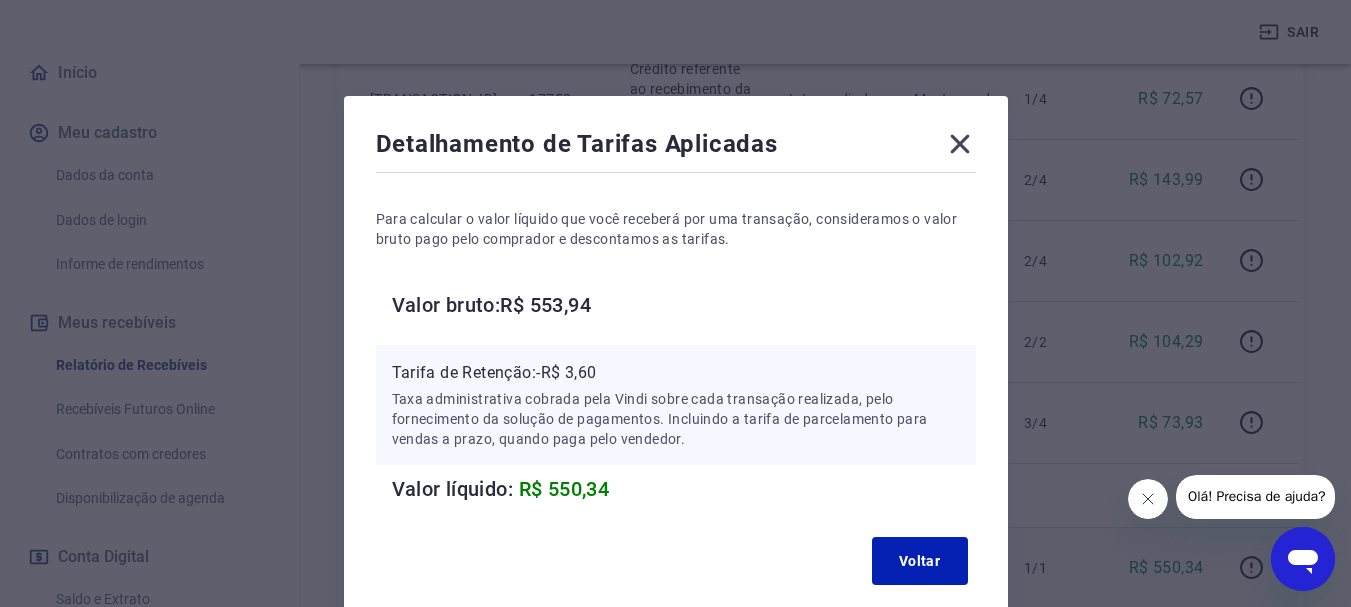 type 